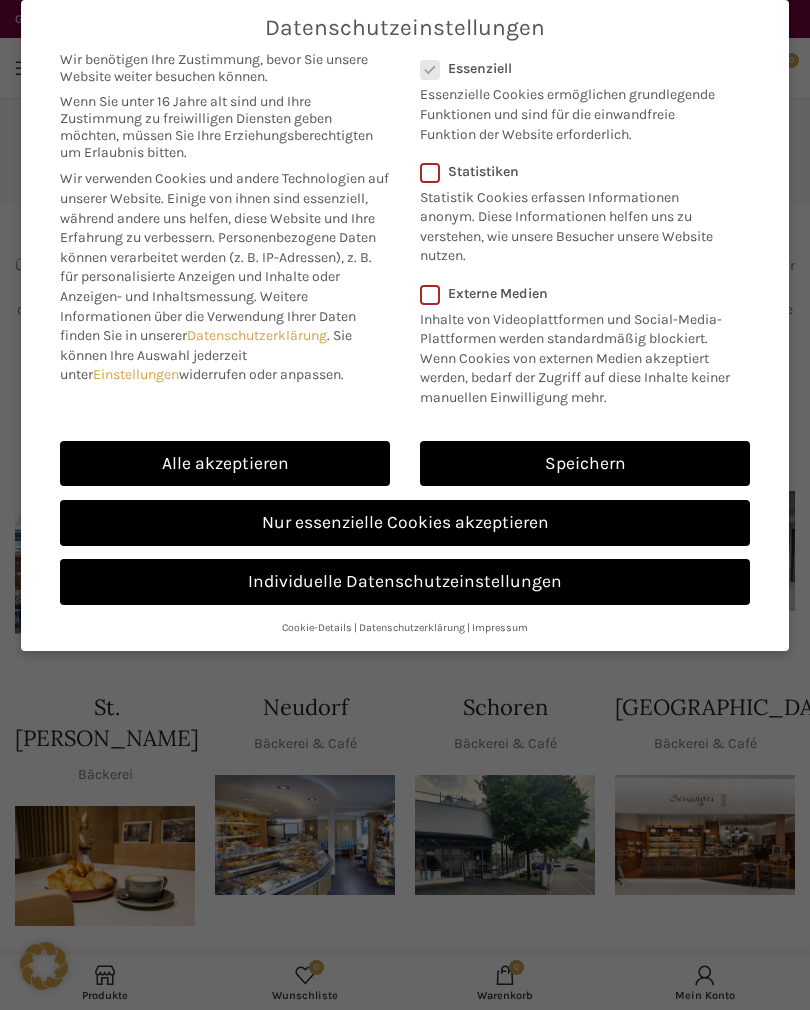 scroll, scrollTop: 0, scrollLeft: 0, axis: both 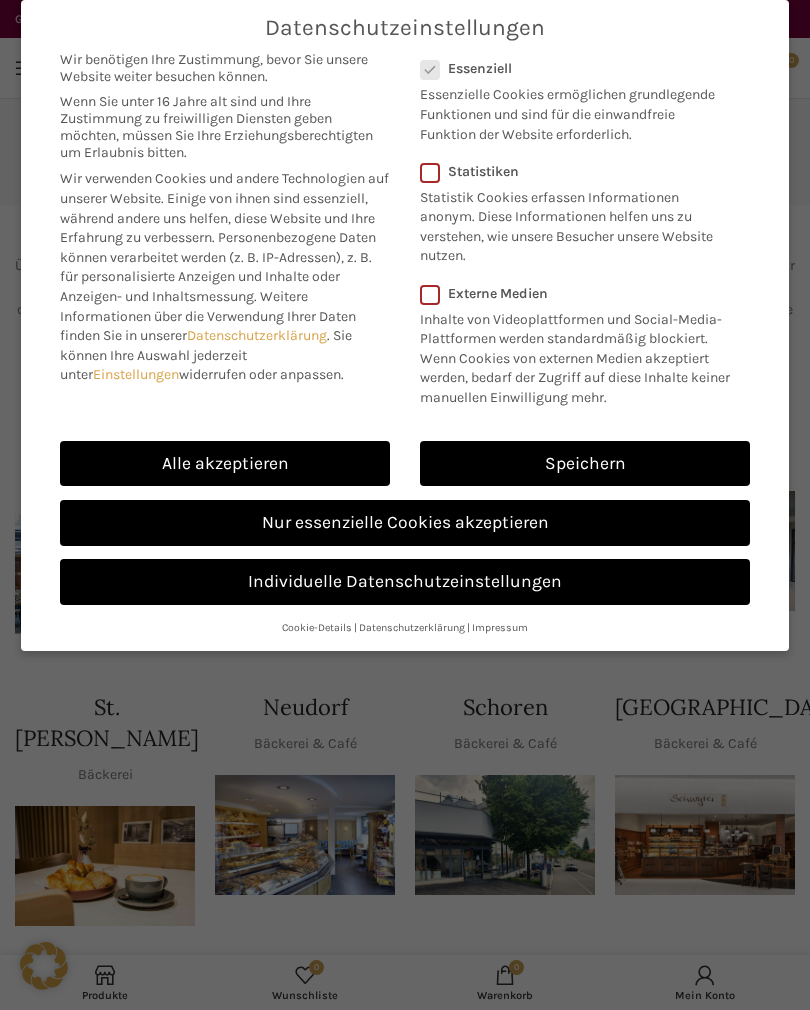 click on "Nur essenzielle Cookies akzeptieren" at bounding box center (405, 523) 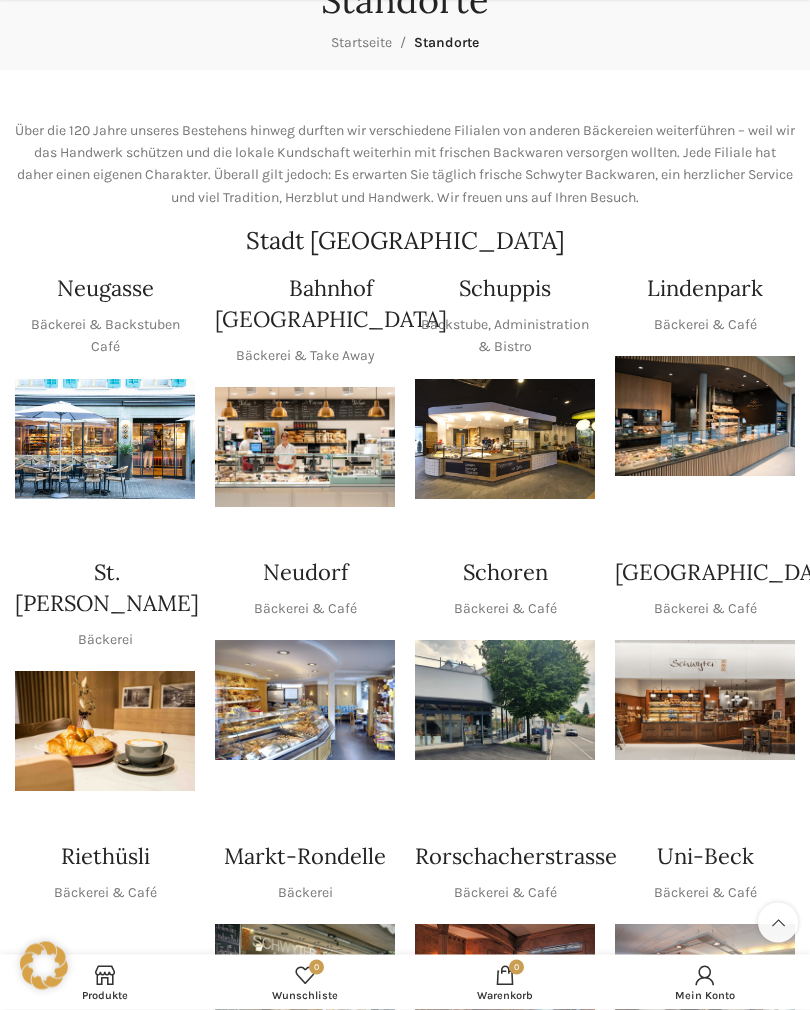 scroll, scrollTop: 136, scrollLeft: 0, axis: vertical 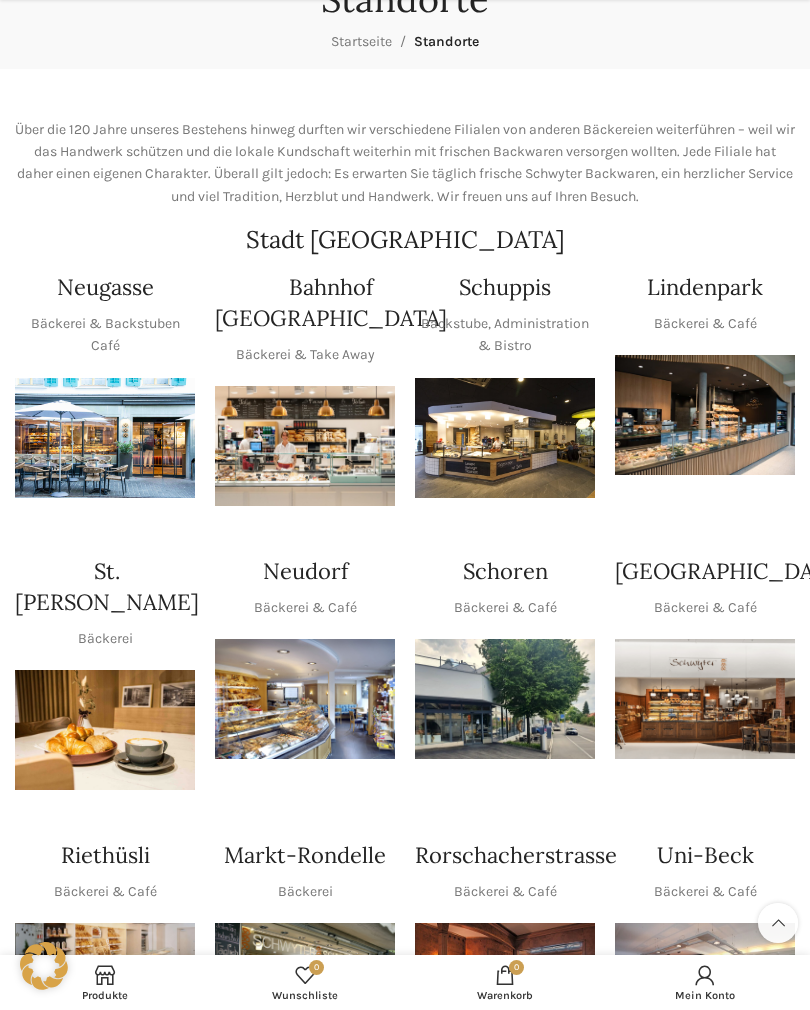 click at bounding box center (705, 699) 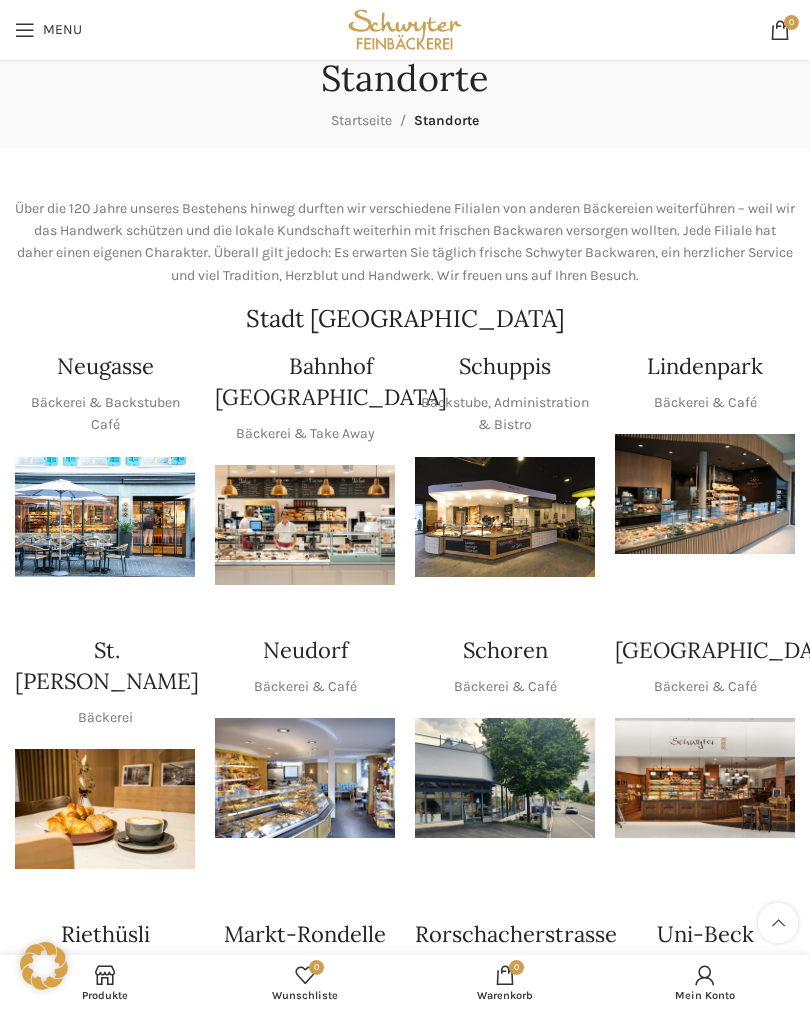 scroll, scrollTop: 0, scrollLeft: 0, axis: both 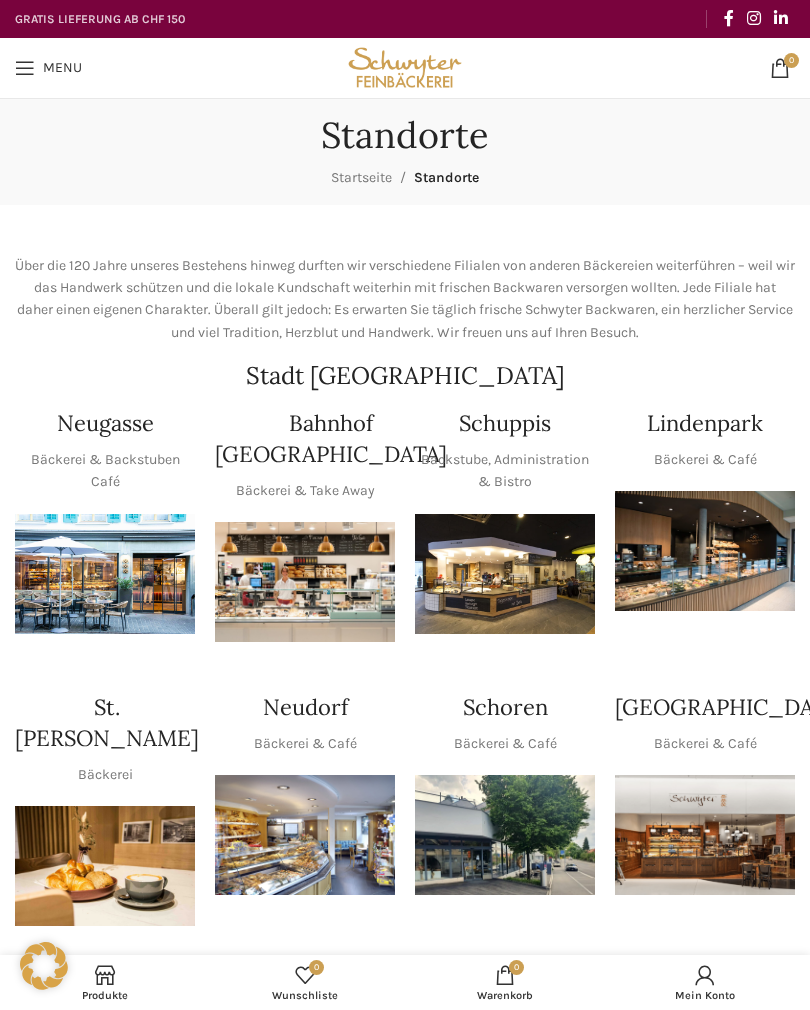 click on "Menu" at bounding box center (48, 68) 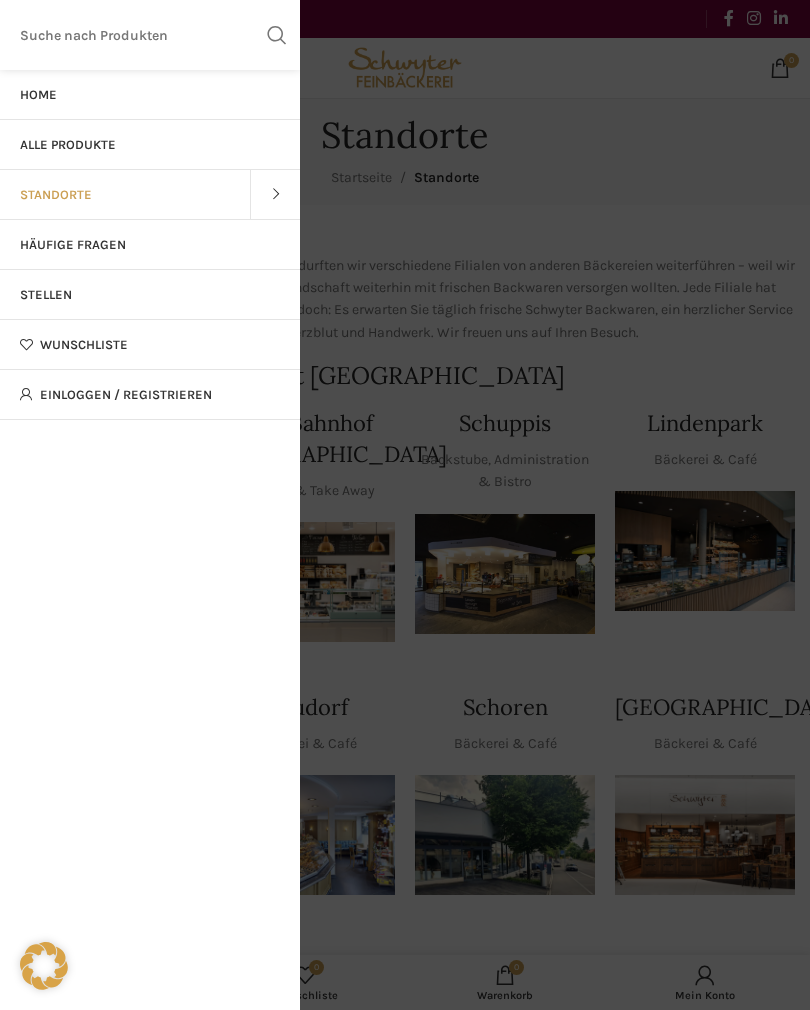 click on "Alle Produkte" at bounding box center [68, 145] 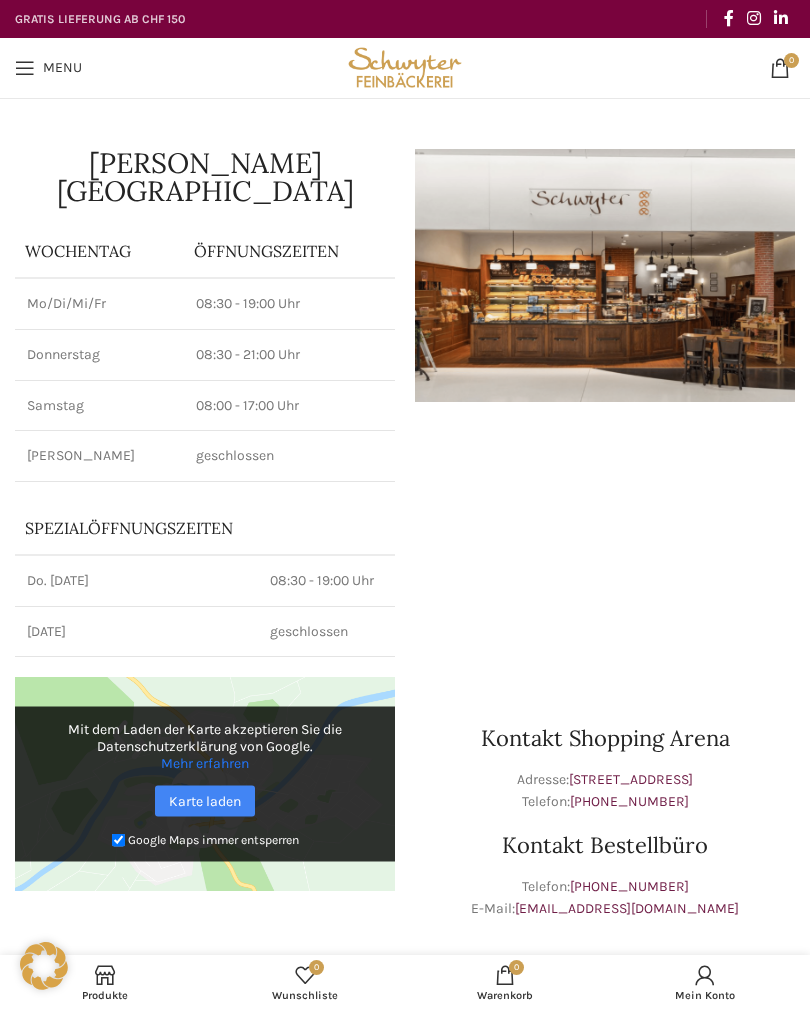 scroll, scrollTop: 0, scrollLeft: 0, axis: both 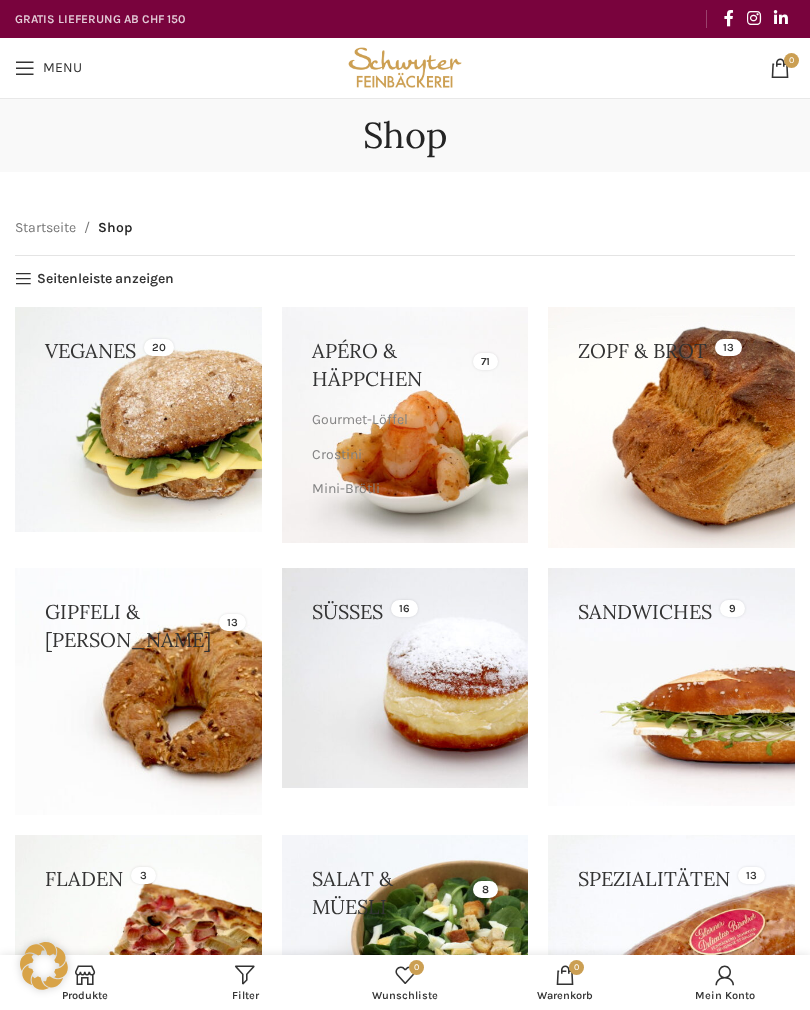 click at bounding box center [671, 427] 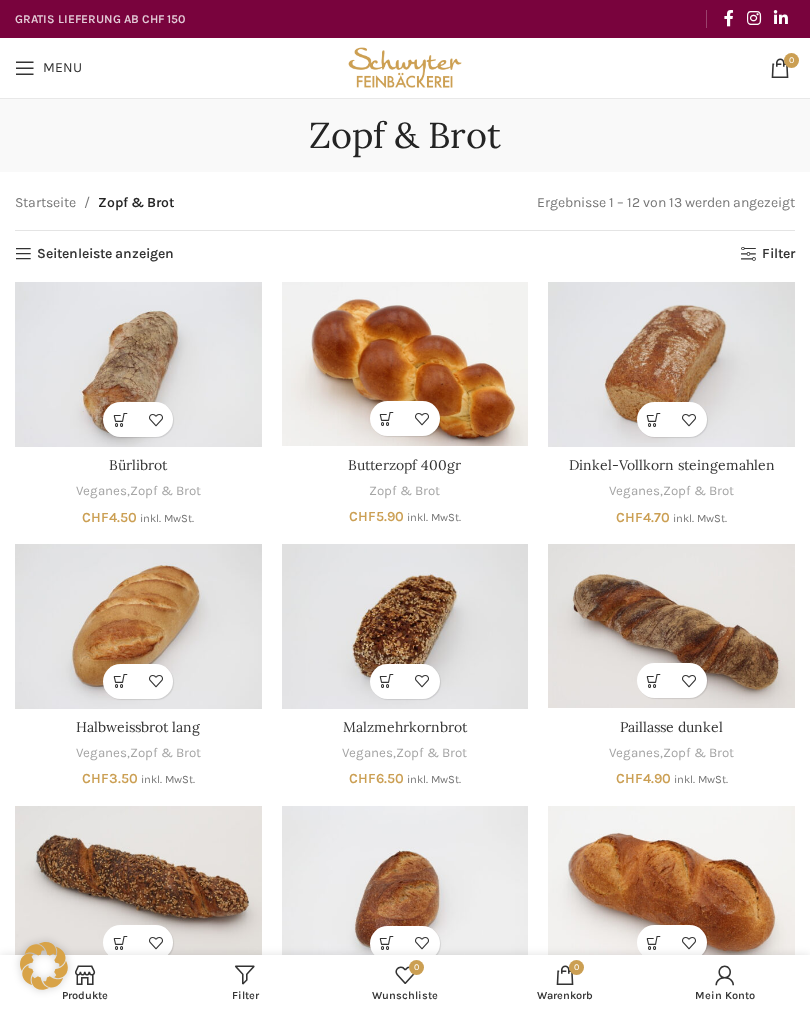 scroll, scrollTop: 0, scrollLeft: 0, axis: both 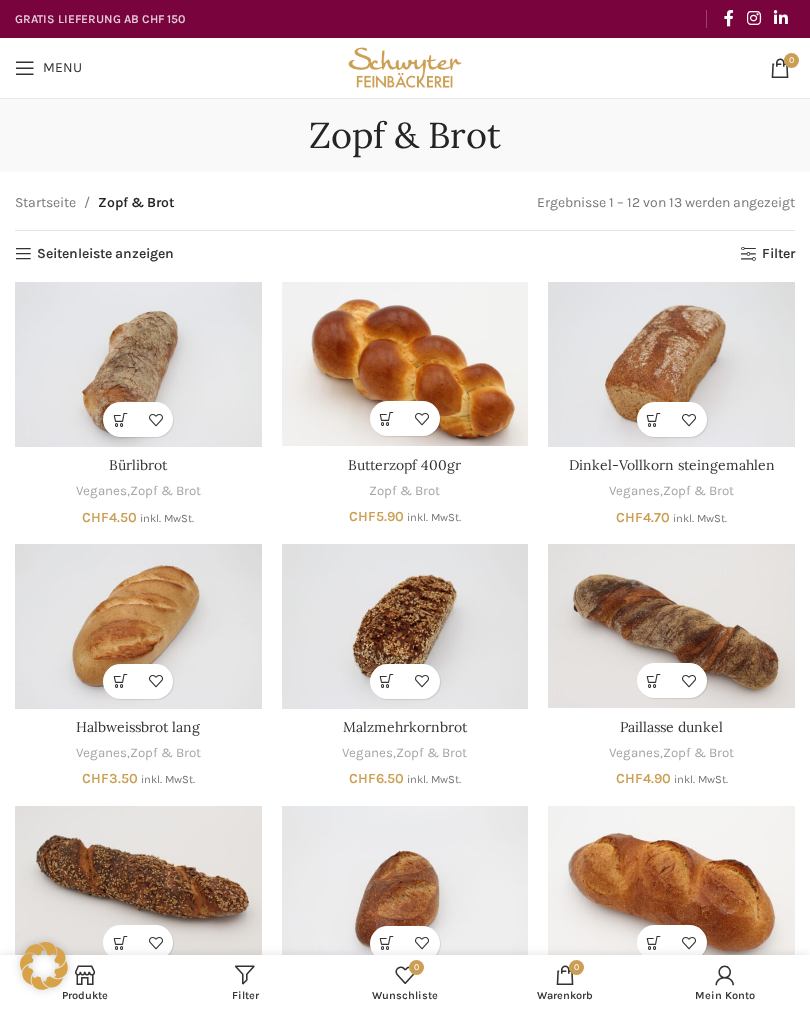 click on "In den Warenkorb
Schnellansicht
Zur Wunschliste hinzufügen
Paillasse dunkel
Veganes ,  Zopf & Brot
CHF  4.90   inkl. MwSt." at bounding box center [671, 664] 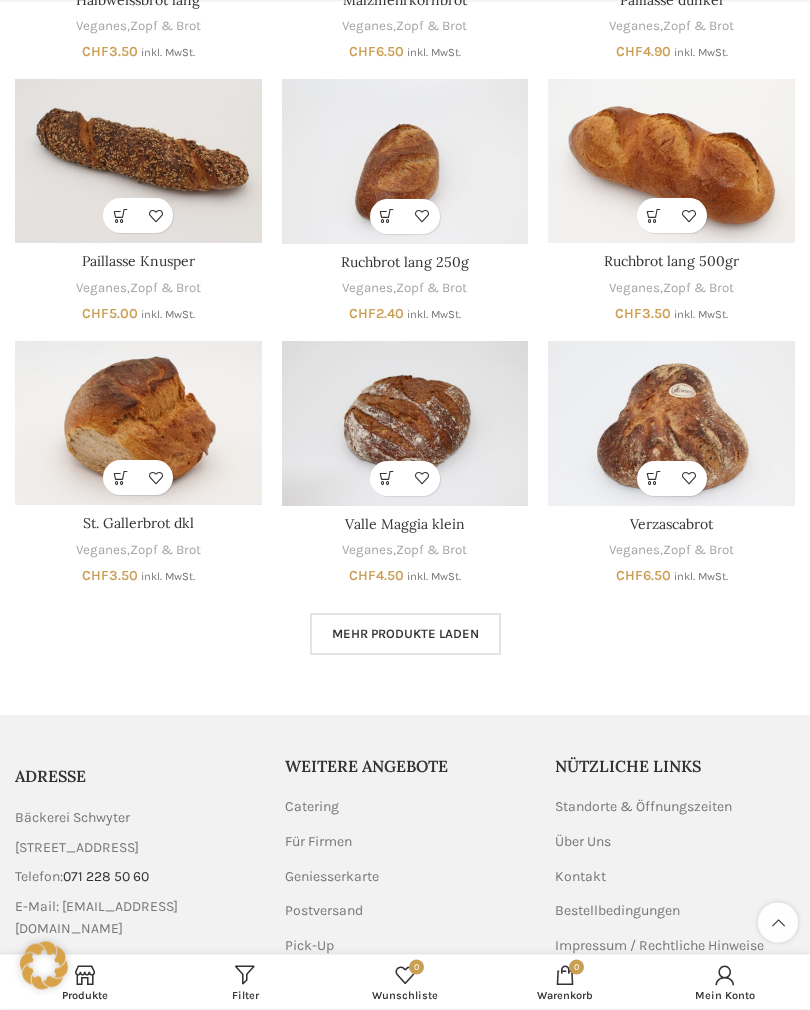scroll, scrollTop: 821, scrollLeft: 0, axis: vertical 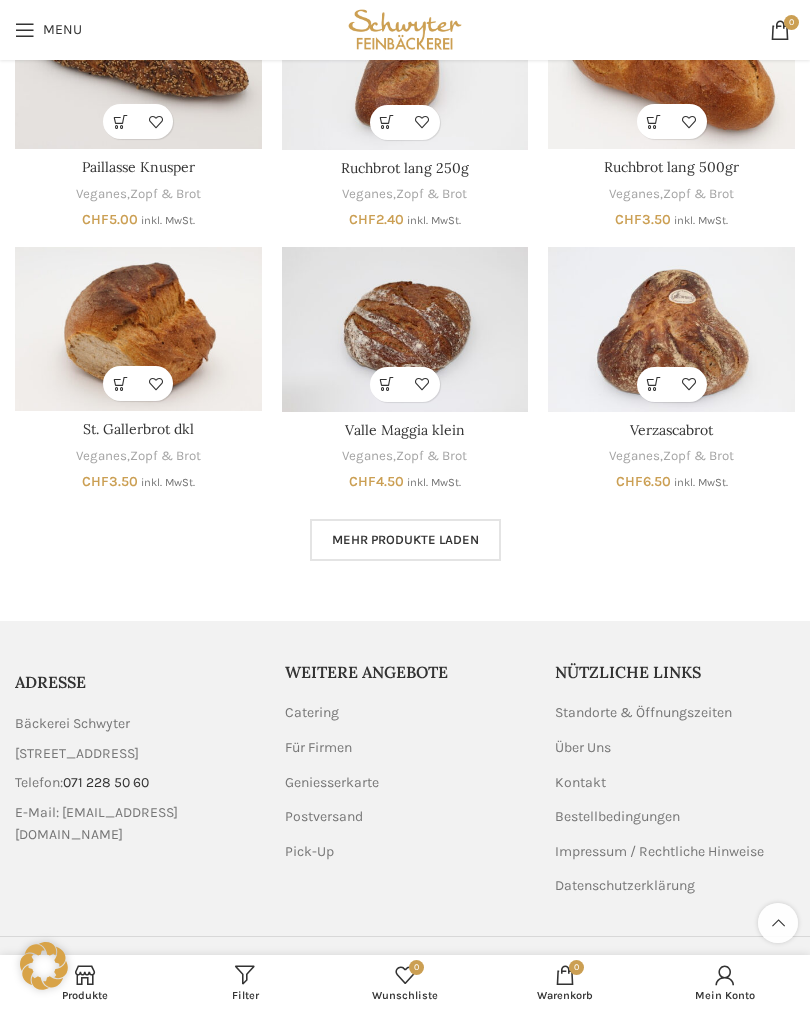 click on "Mehr Produkte laden" at bounding box center (405, 540) 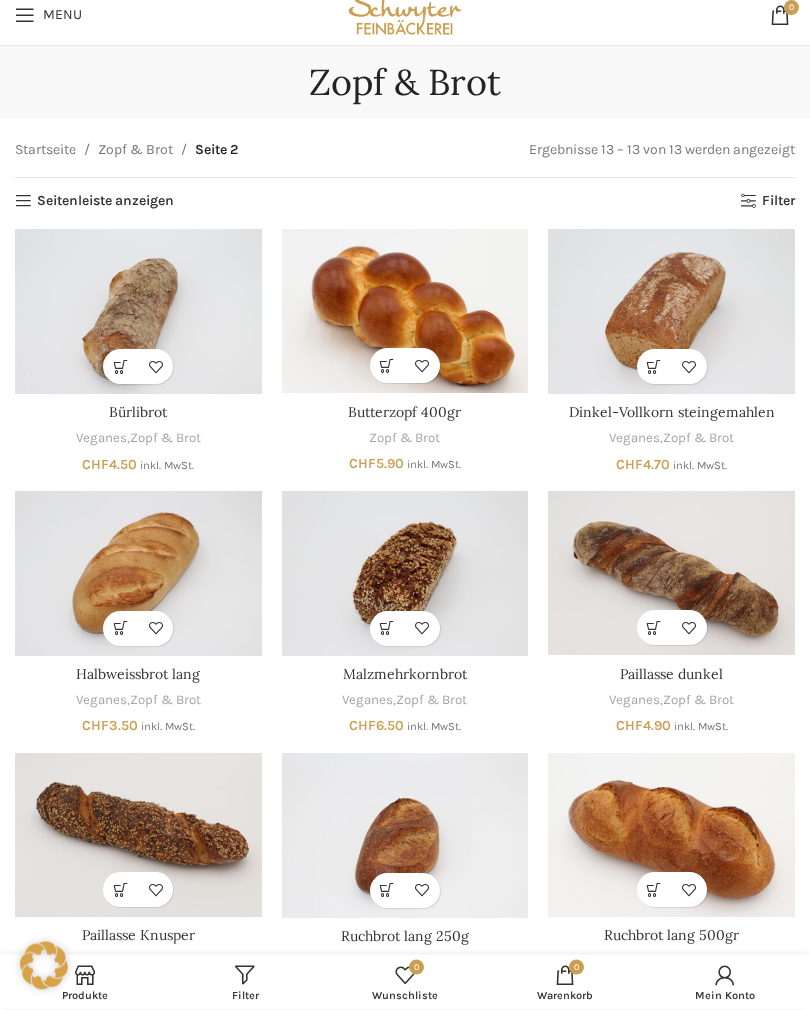 scroll, scrollTop: 0, scrollLeft: 0, axis: both 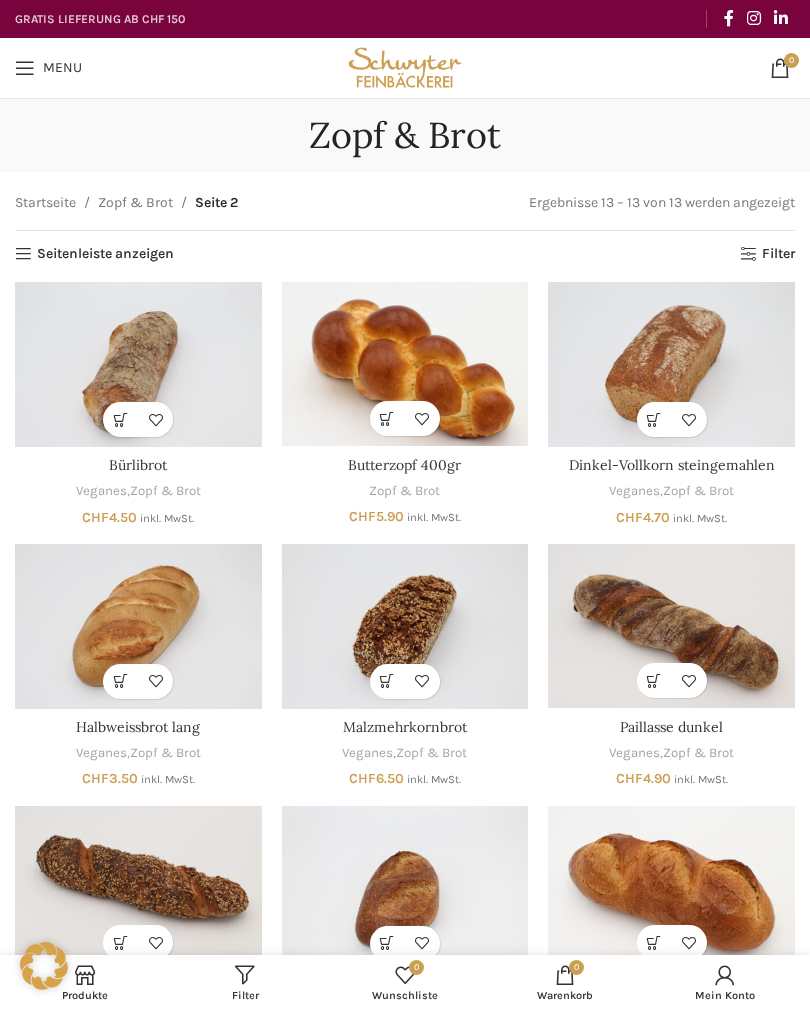 click on "Seitenleiste anzeigen" at bounding box center [94, 254] 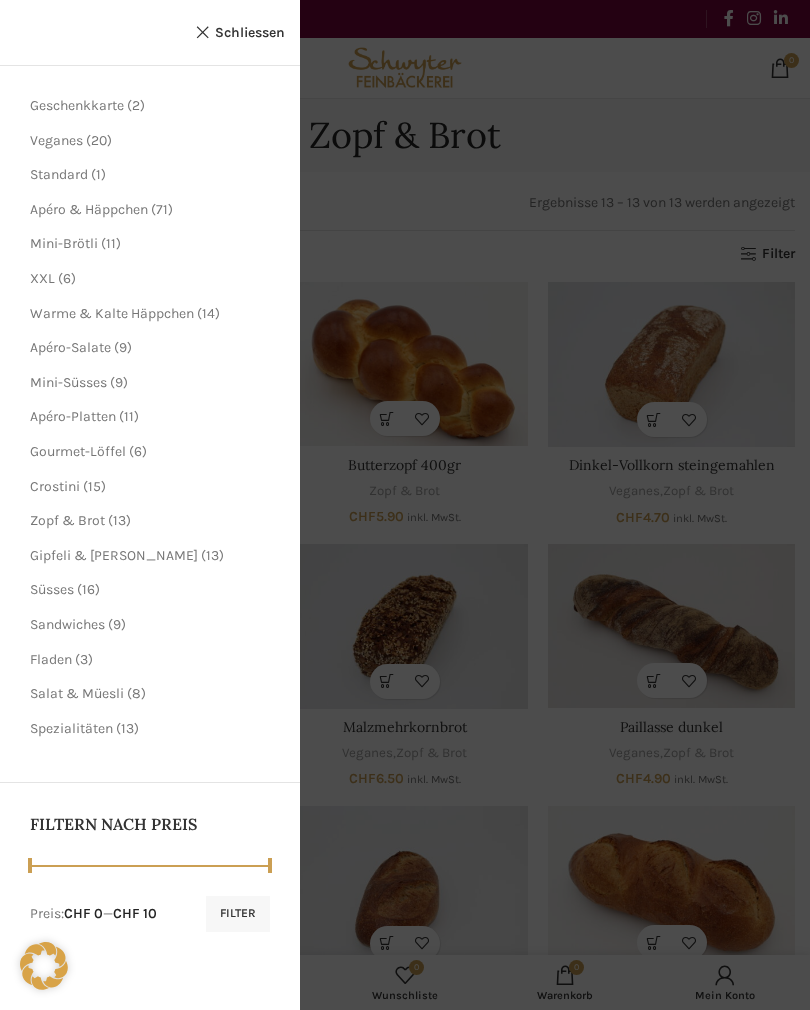 click on "16 16 Produkte" at bounding box center (87, 589) 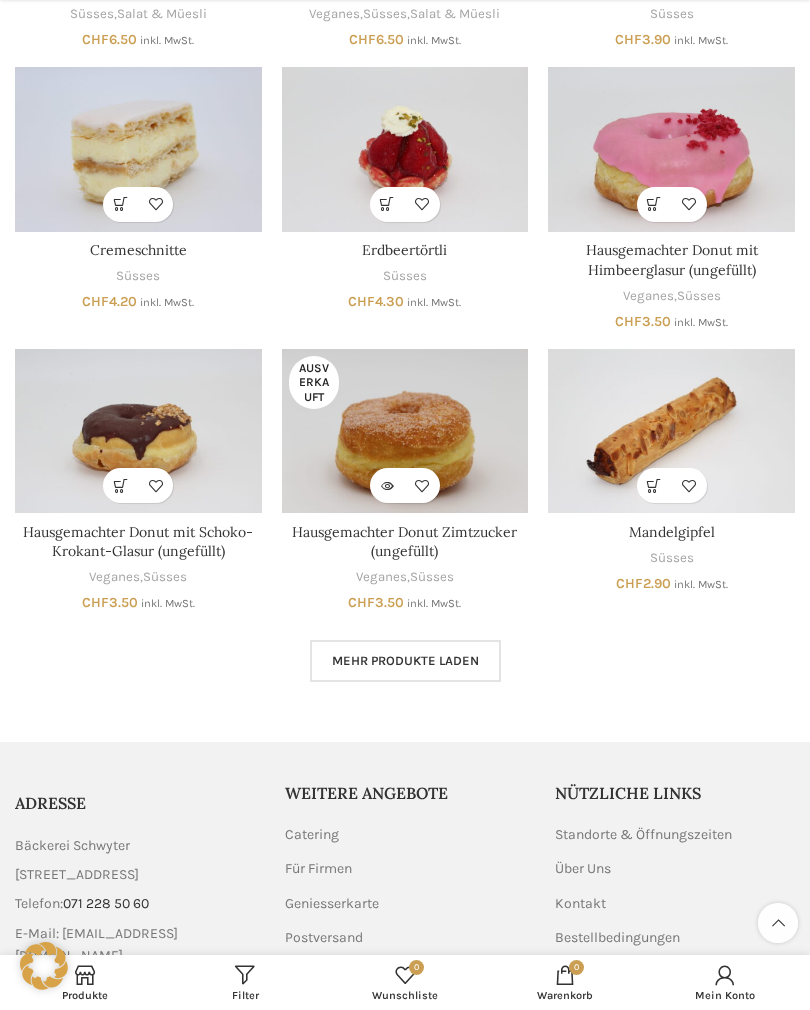 scroll, scrollTop: 749, scrollLeft: 0, axis: vertical 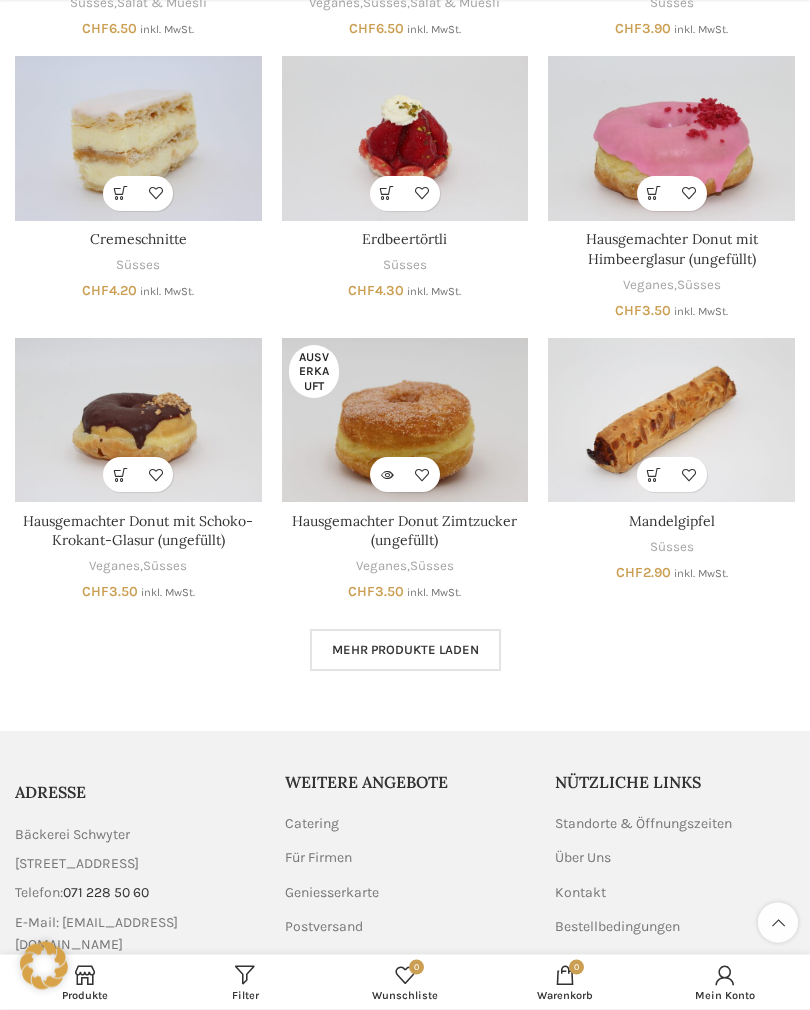 click on "Mehr Produkte laden" at bounding box center (405, 651) 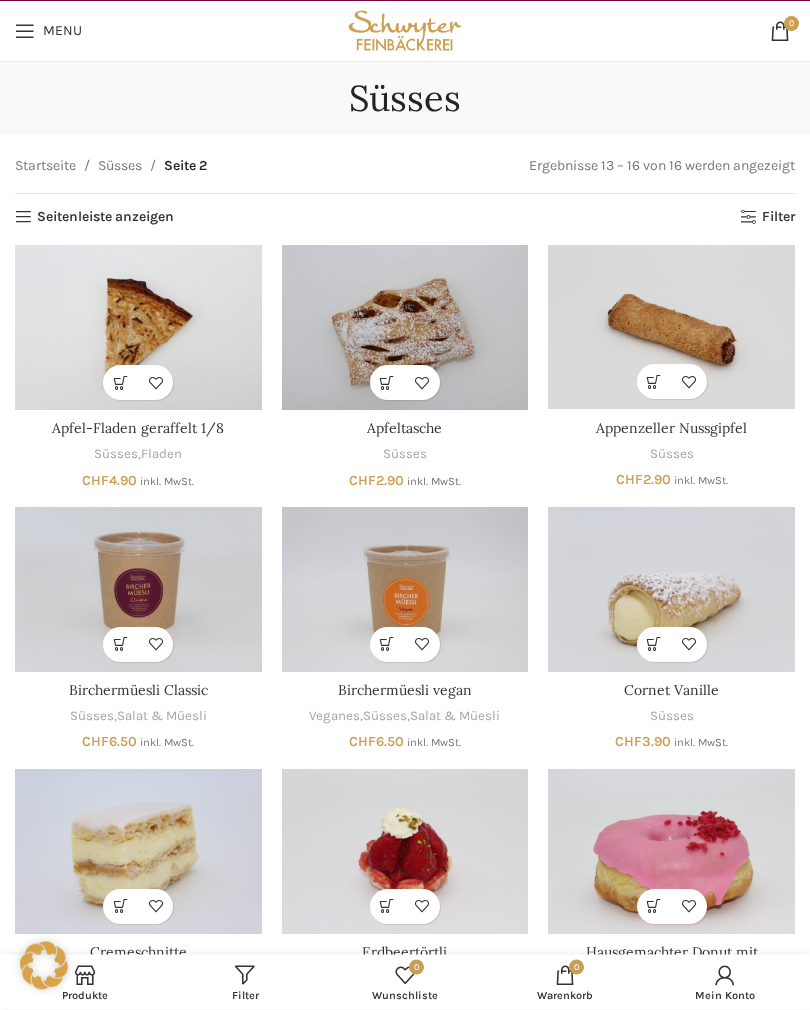 scroll, scrollTop: 0, scrollLeft: 0, axis: both 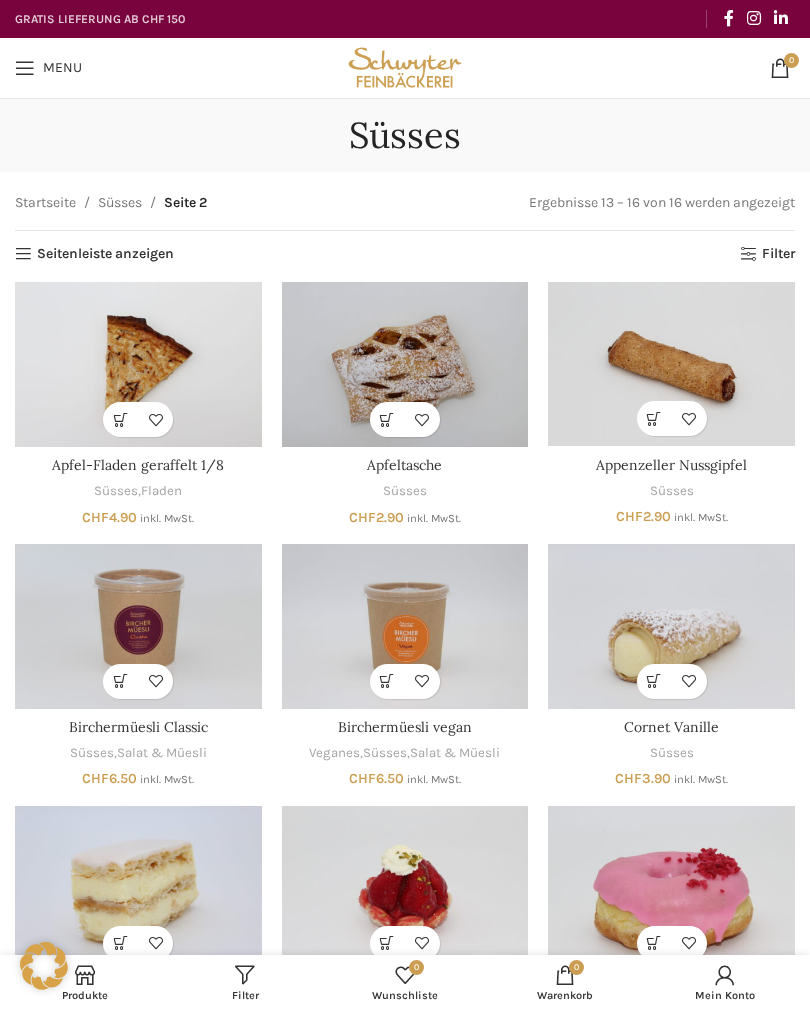click at bounding box center (25, 68) 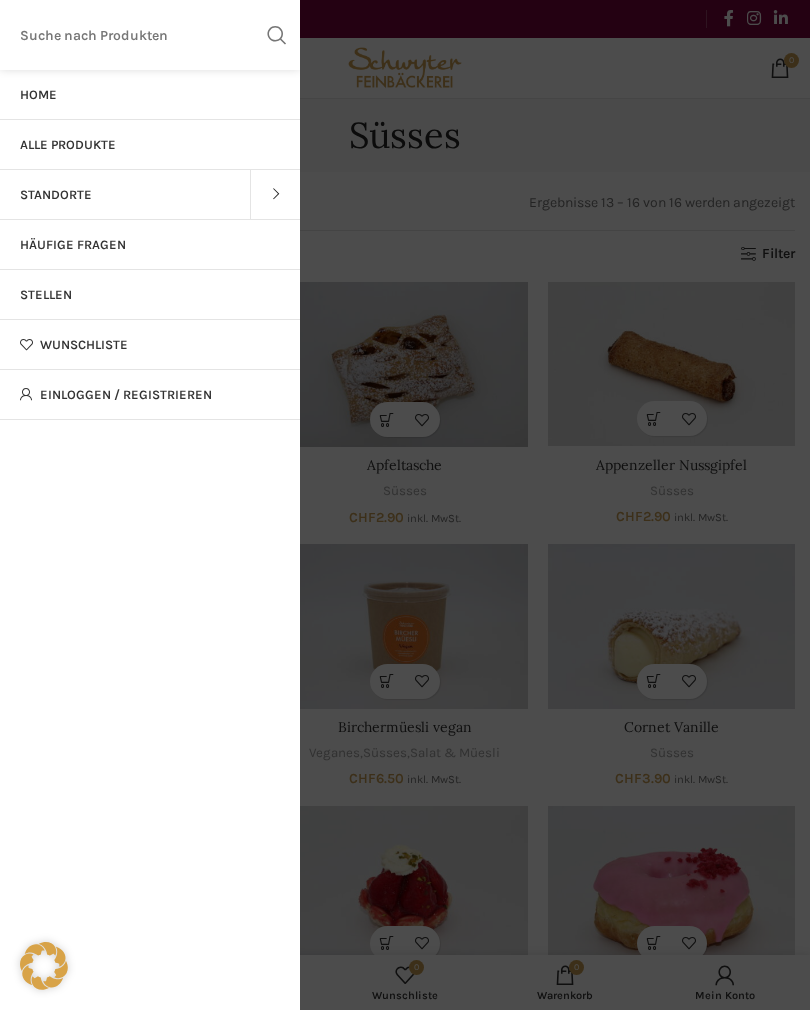 click on "Alle Produkte" at bounding box center [68, 145] 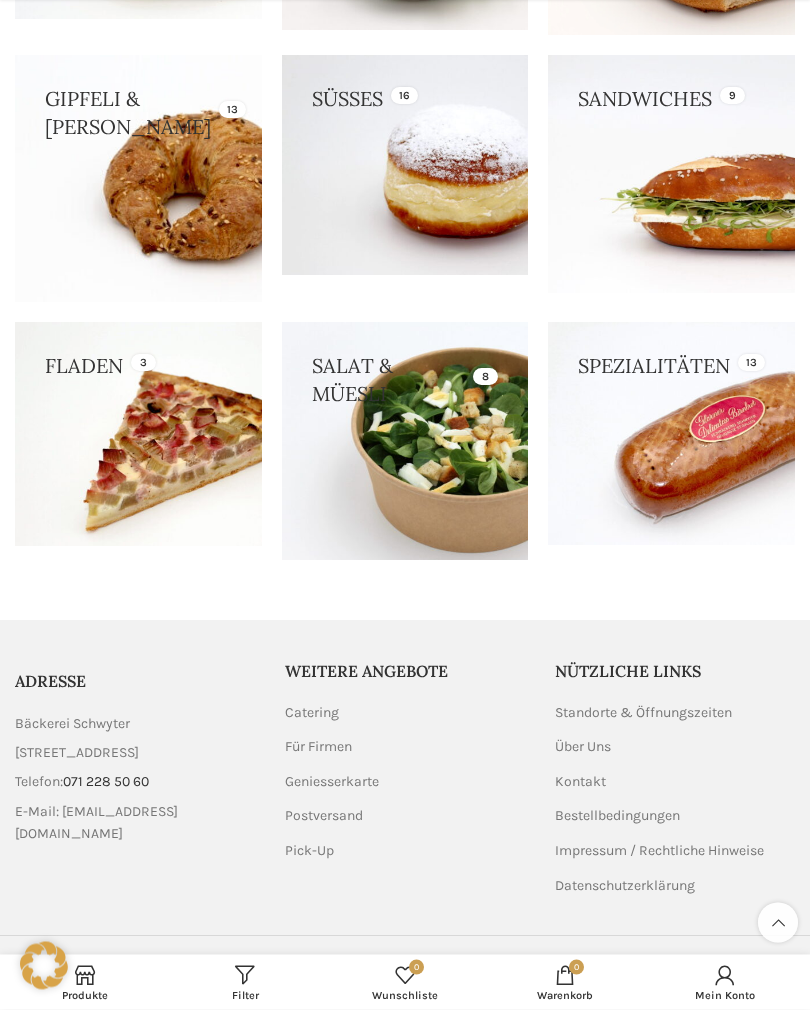 scroll, scrollTop: 513, scrollLeft: 0, axis: vertical 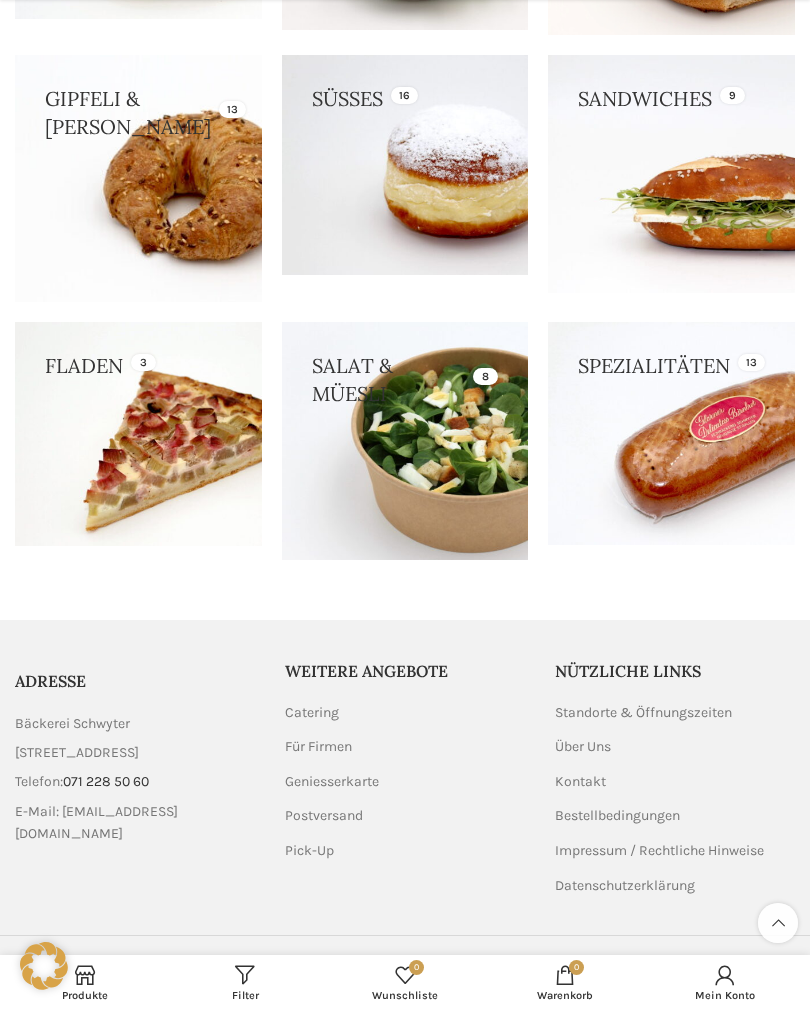click at bounding box center [671, 433] 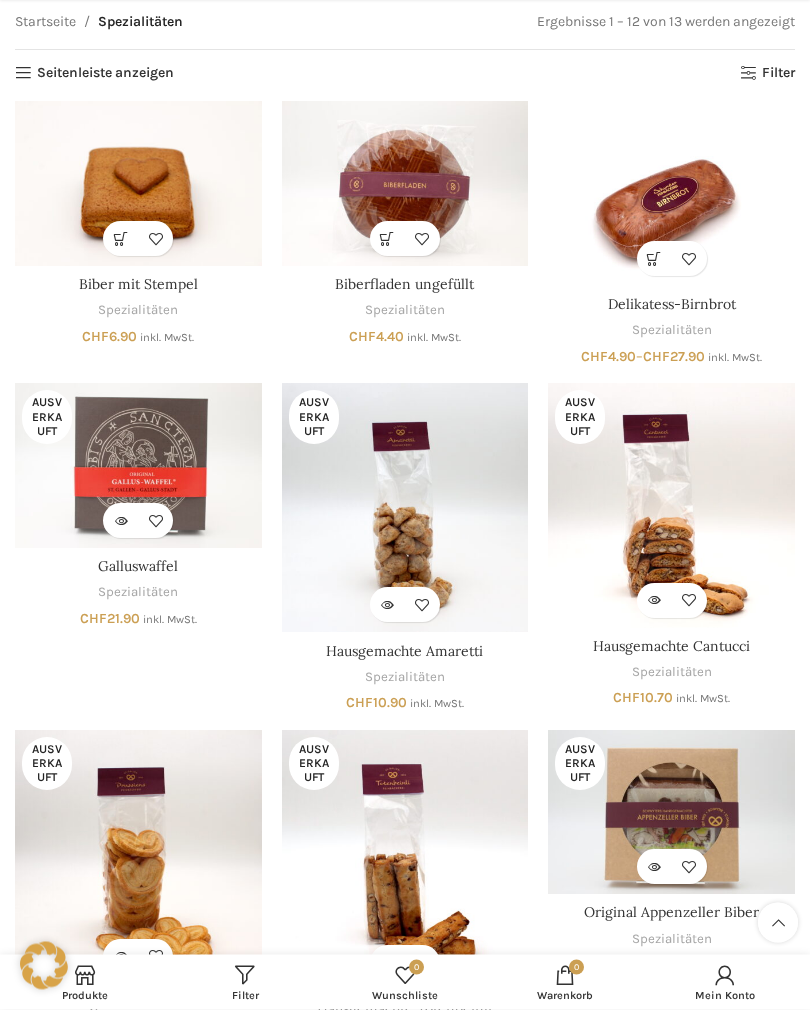 scroll, scrollTop: 182, scrollLeft: 0, axis: vertical 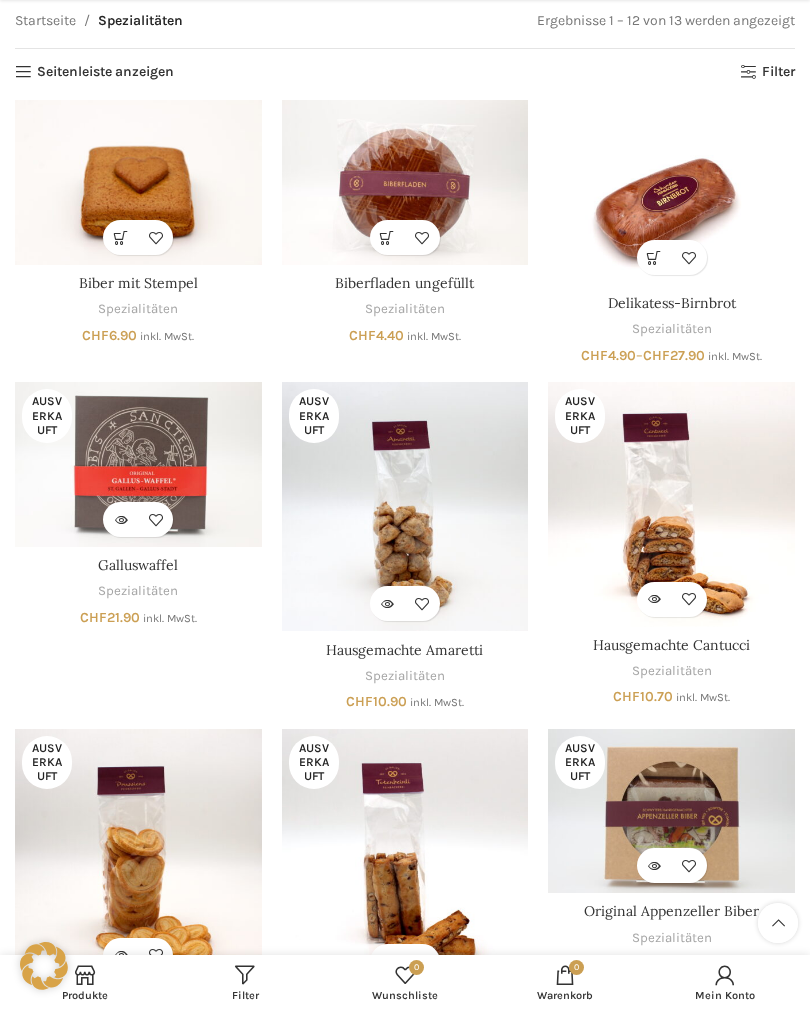 click on "Delikatess-Birnbrot" at bounding box center (672, 303) 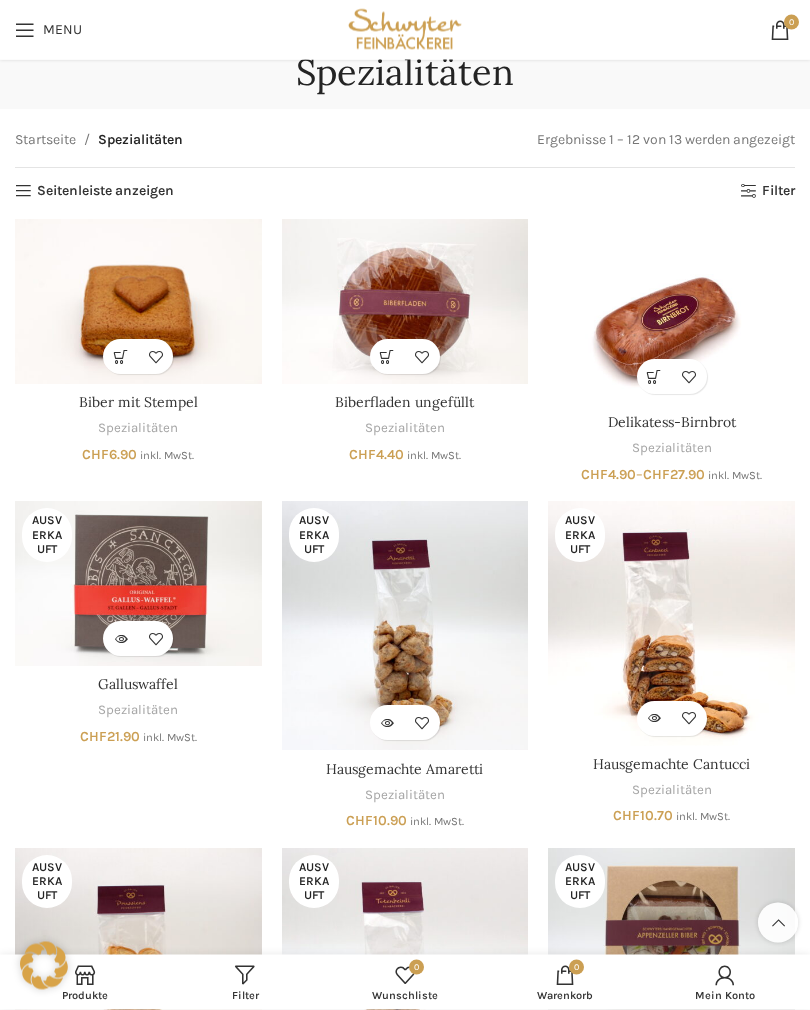 scroll, scrollTop: 0, scrollLeft: 0, axis: both 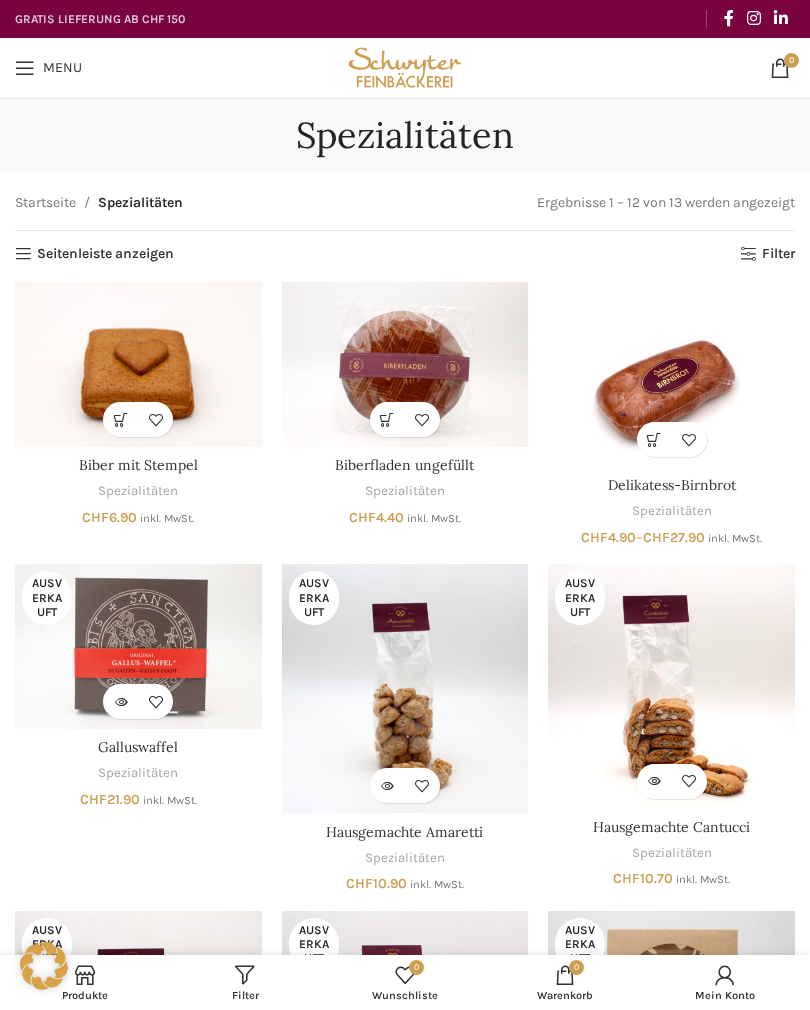 click on "Seitenleiste anzeigen" at bounding box center [94, 254] 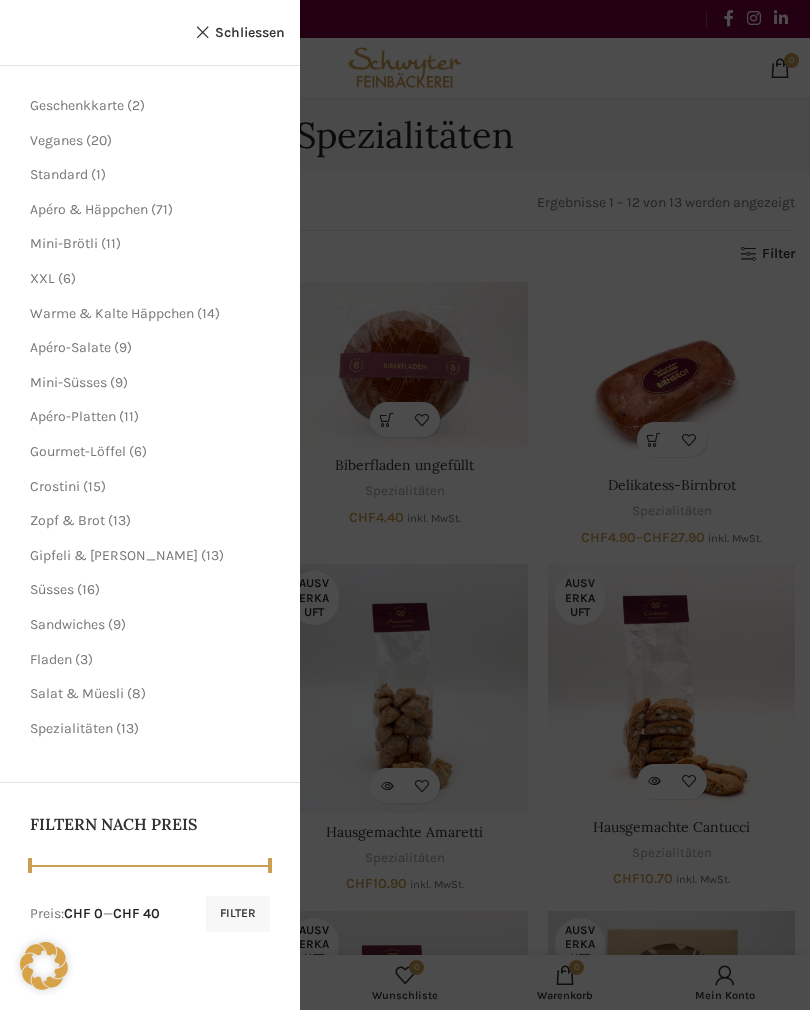 click on "13" at bounding box center (127, 728) 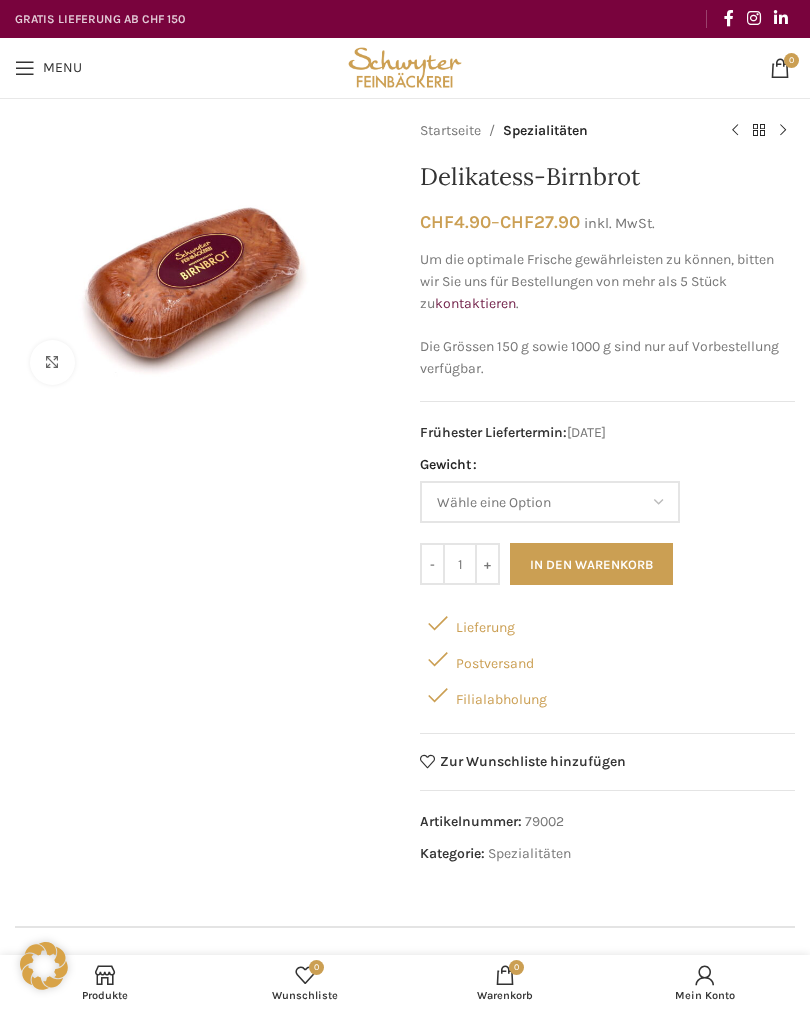 scroll, scrollTop: 0, scrollLeft: 0, axis: both 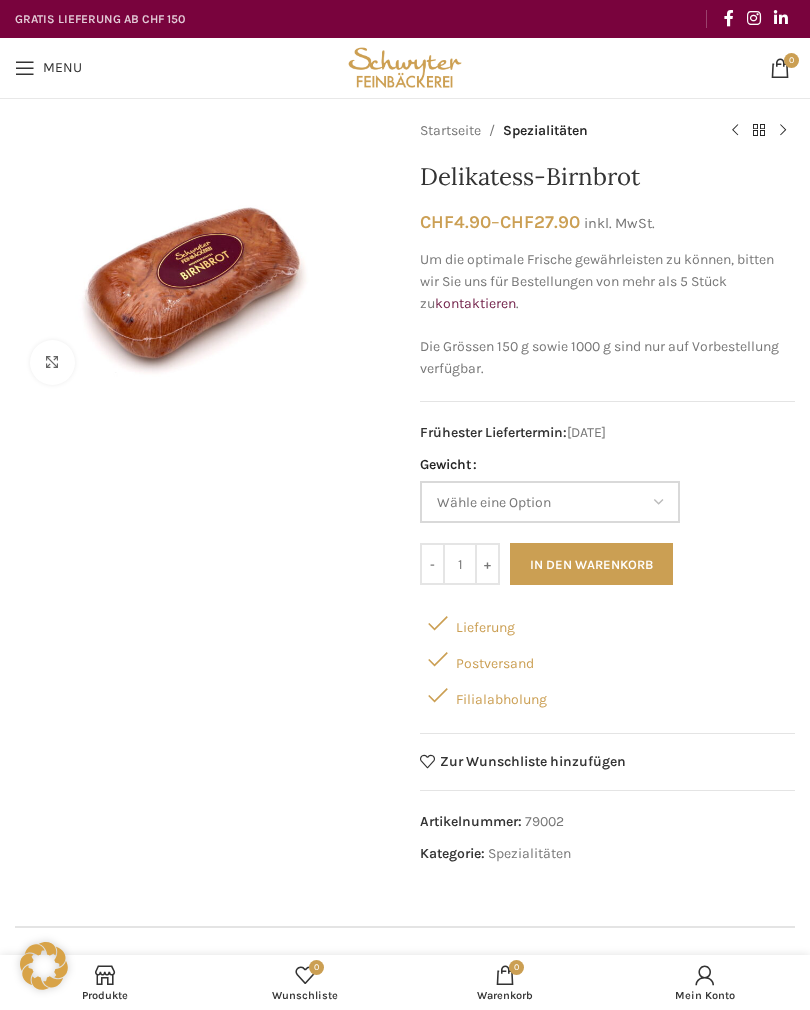 click on "Wähle eine Option 150 g (Vorbestellung) 250 g 500 g 1000 g (Vorbestellung)" 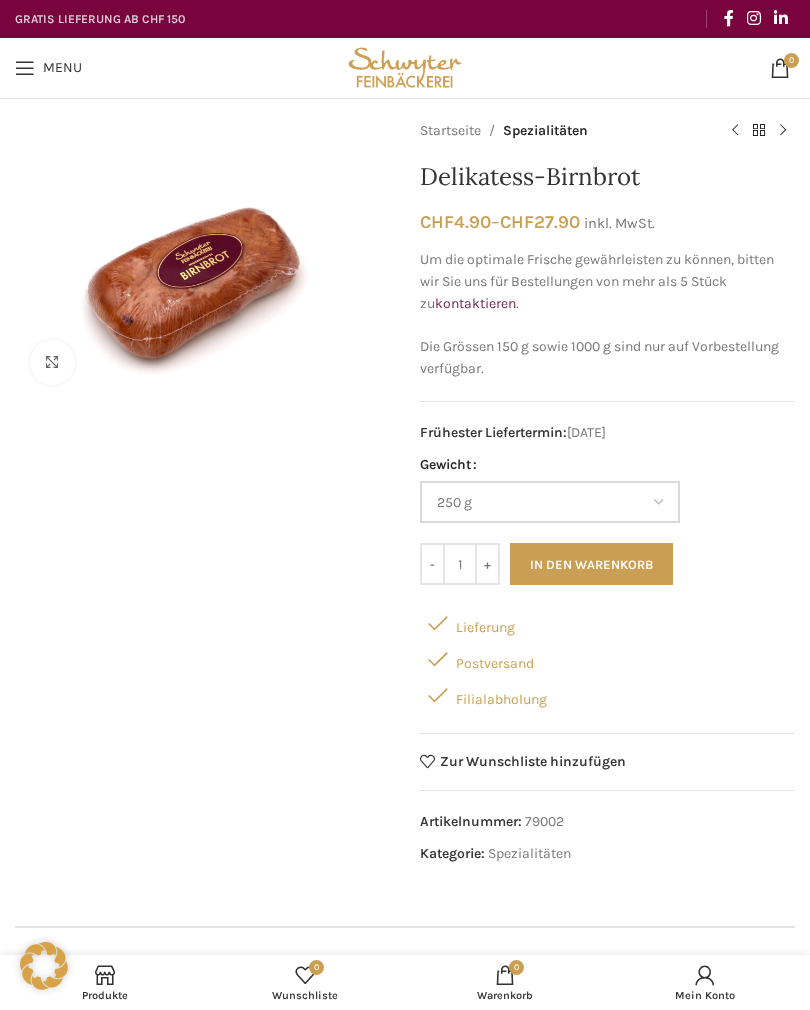 select on "250 g" 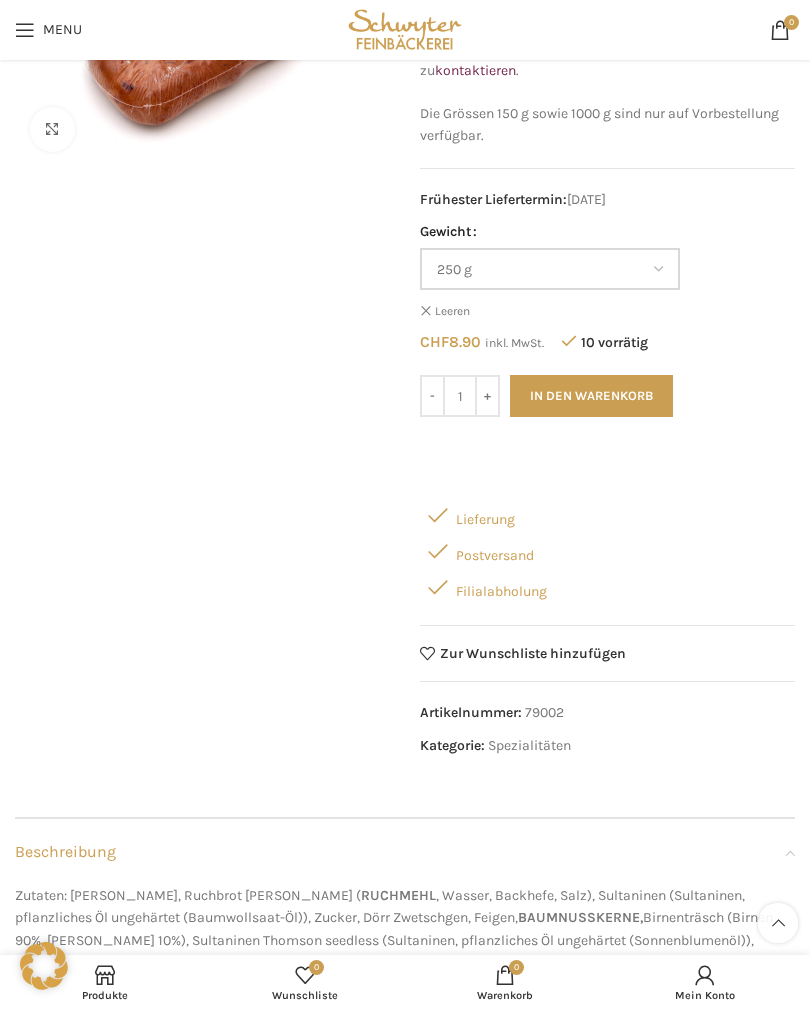 scroll, scrollTop: 0, scrollLeft: 0, axis: both 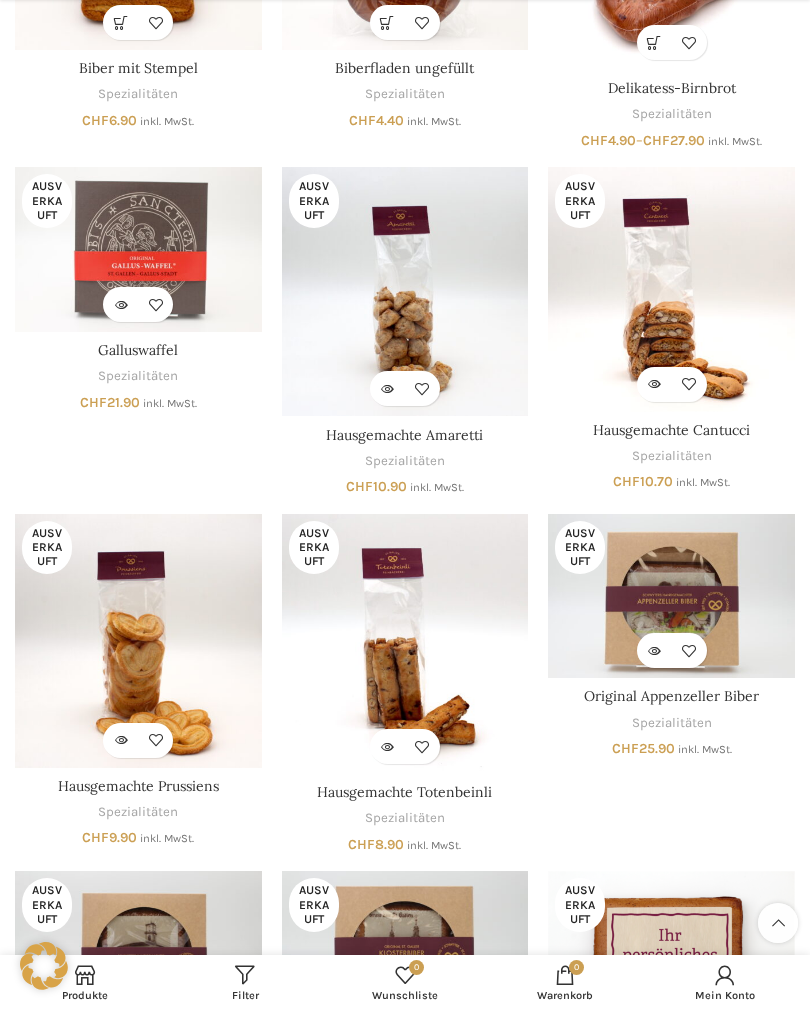 click at bounding box center [405, 644] 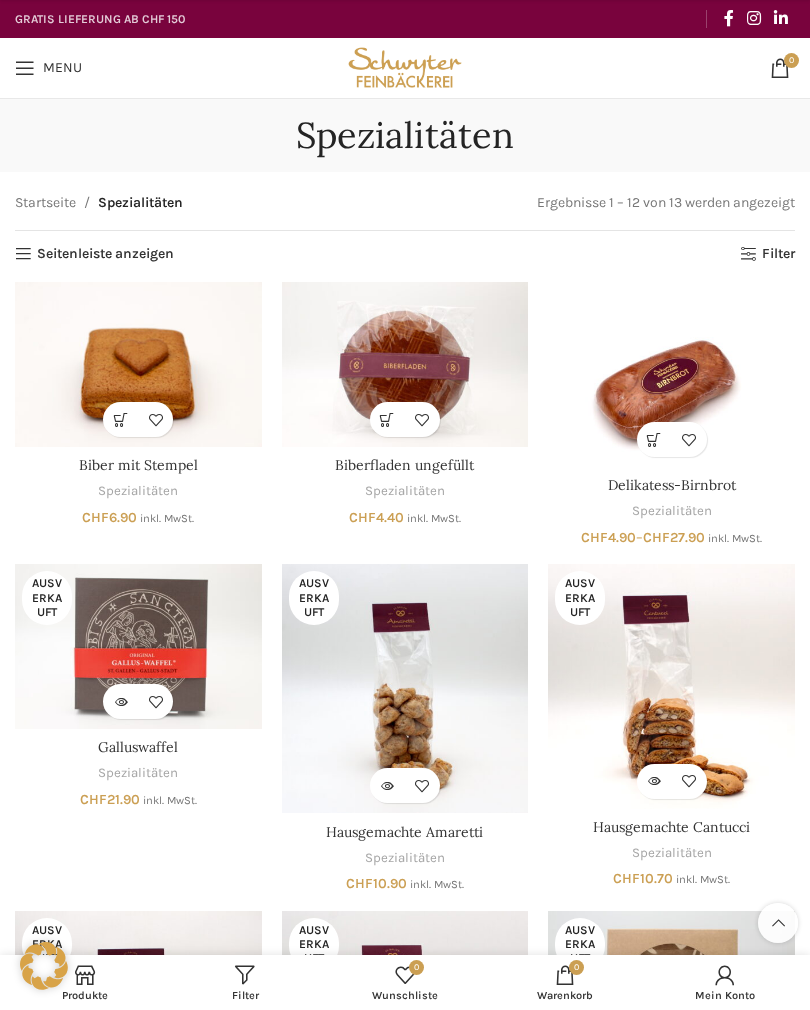 scroll, scrollTop: 428, scrollLeft: 0, axis: vertical 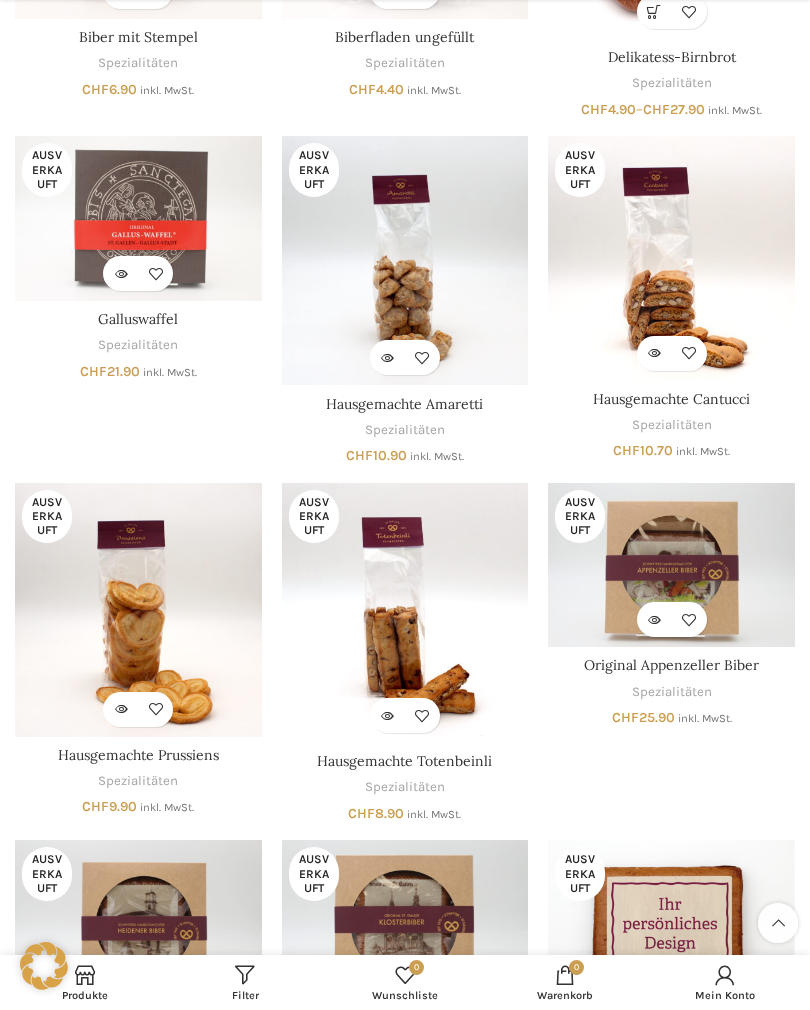click at bounding box center [671, 258] 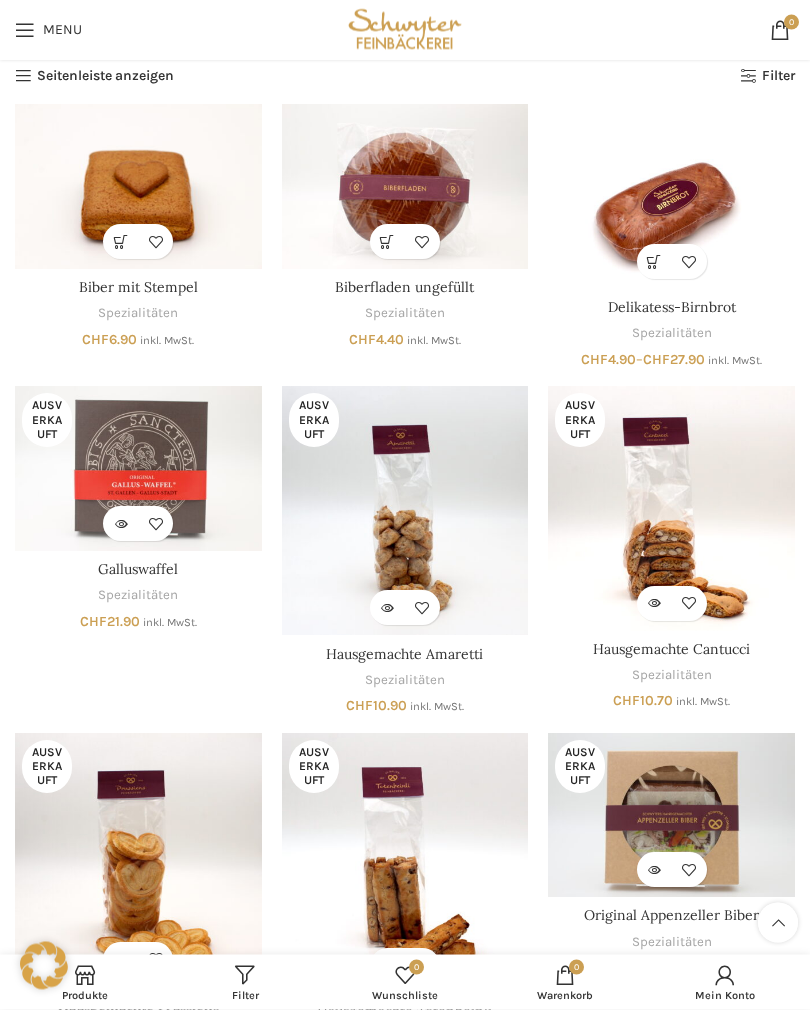 scroll, scrollTop: 0, scrollLeft: 0, axis: both 